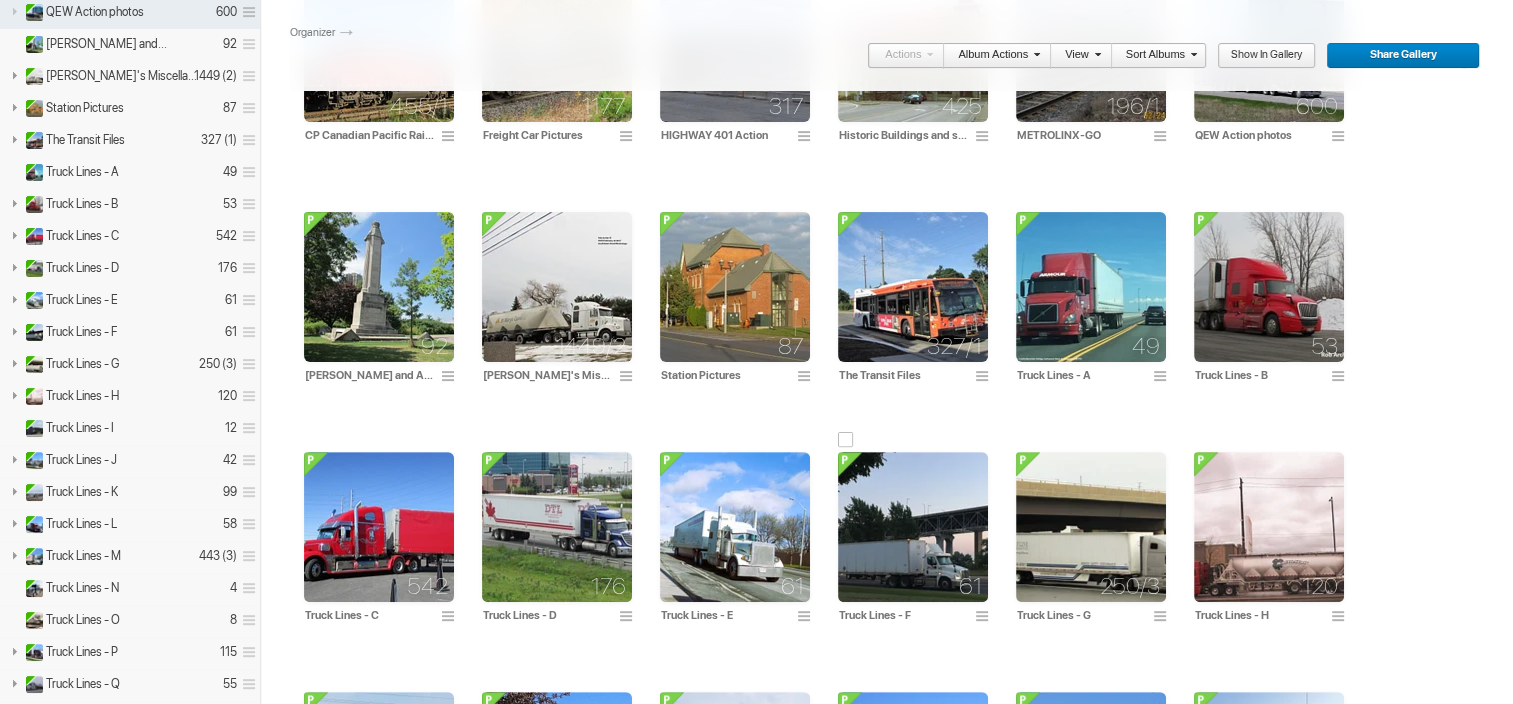 scroll, scrollTop: 520, scrollLeft: 0, axis: vertical 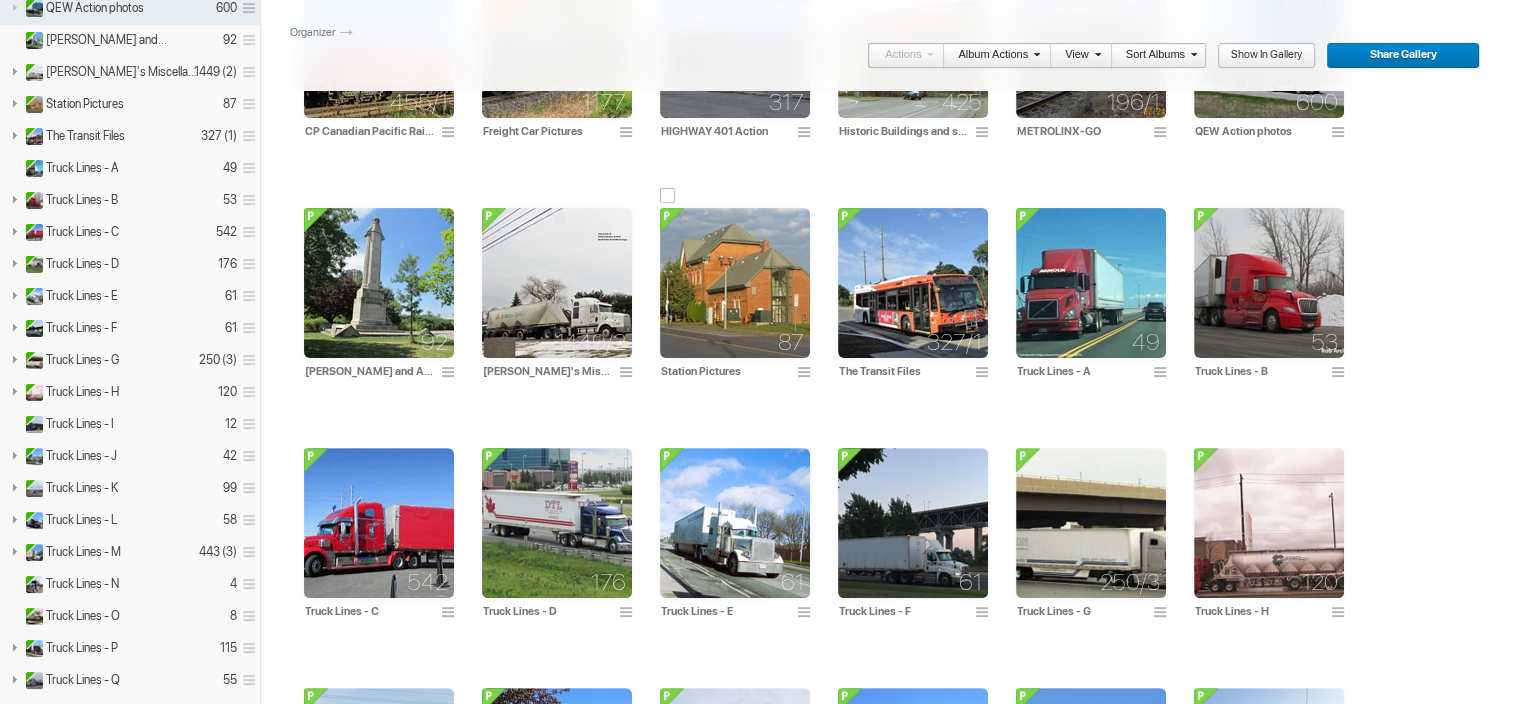 click at bounding box center (735, 283) 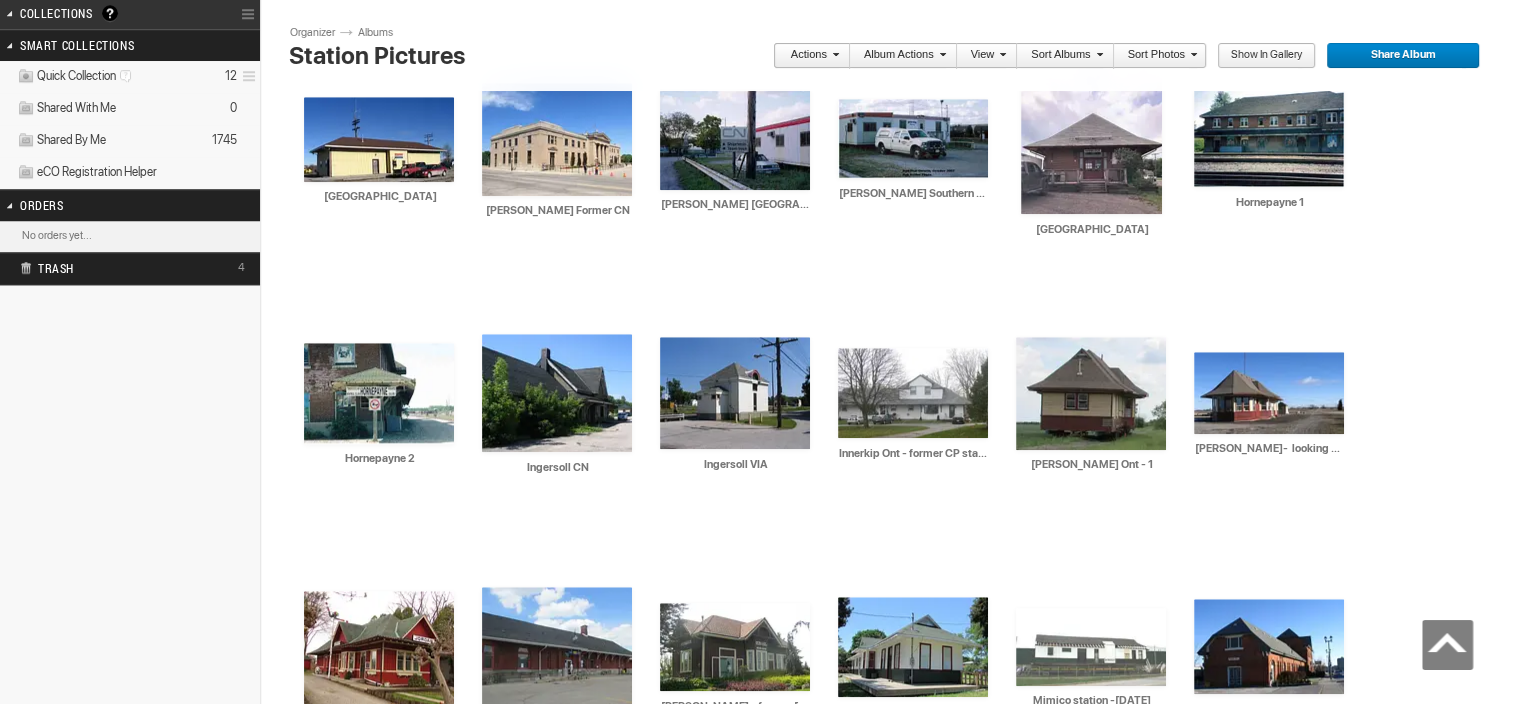 scroll, scrollTop: 0, scrollLeft: 0, axis: both 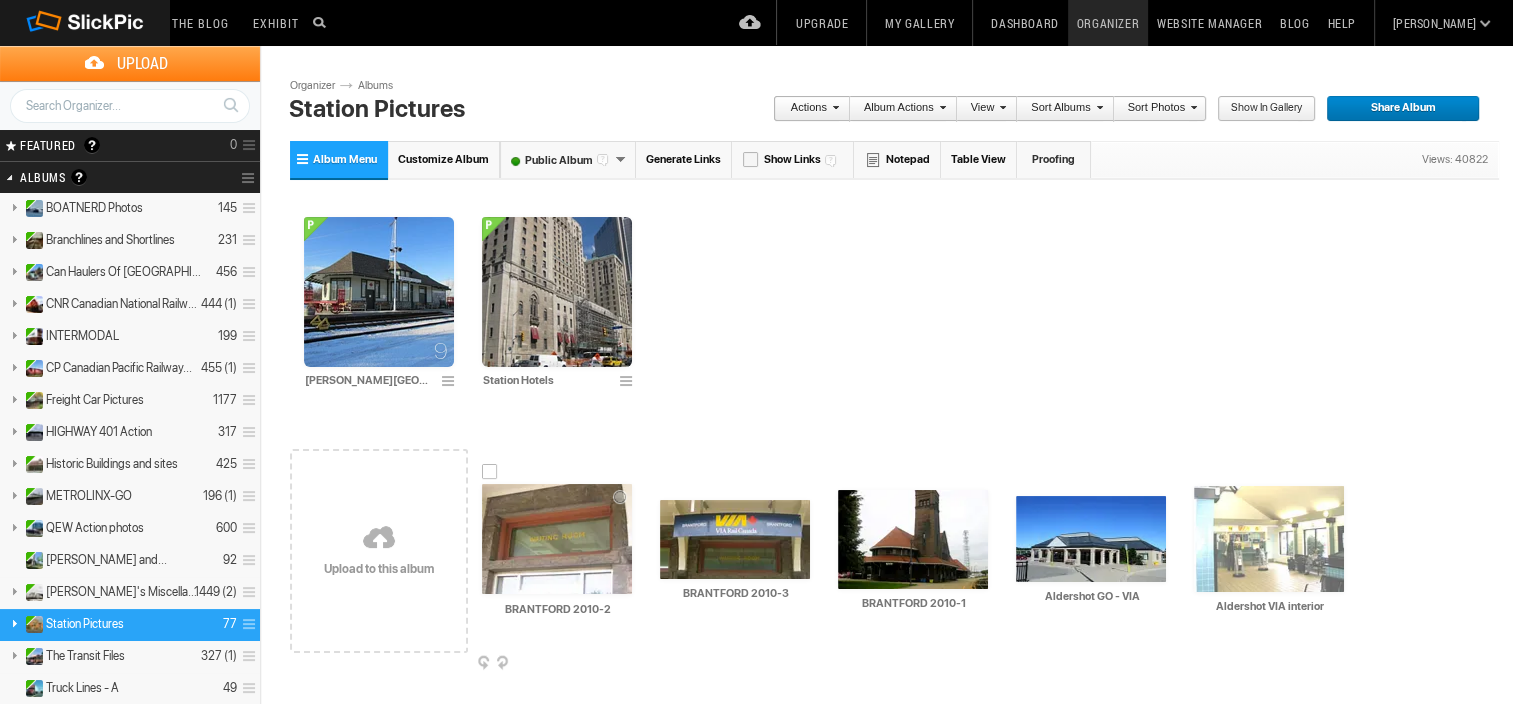 click at bounding box center [557, 539] 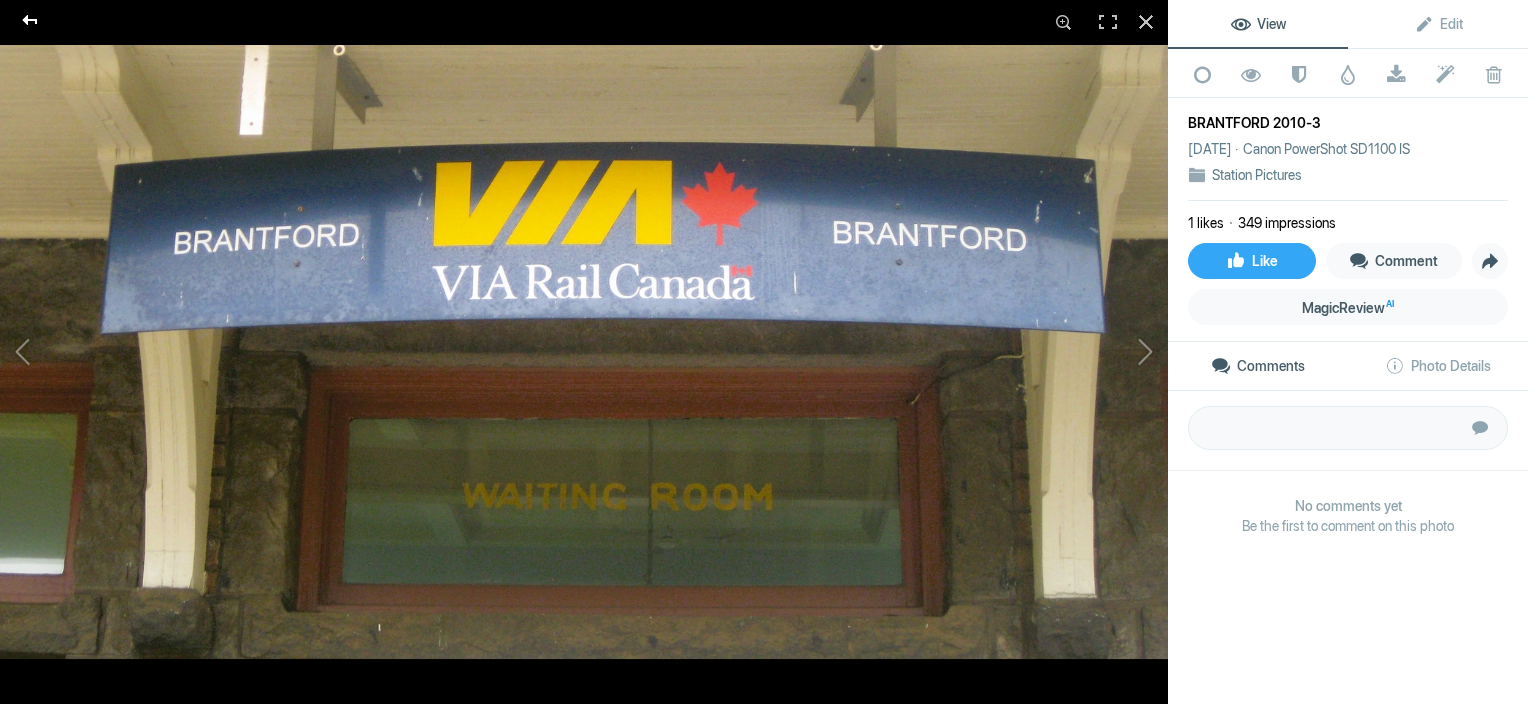 click 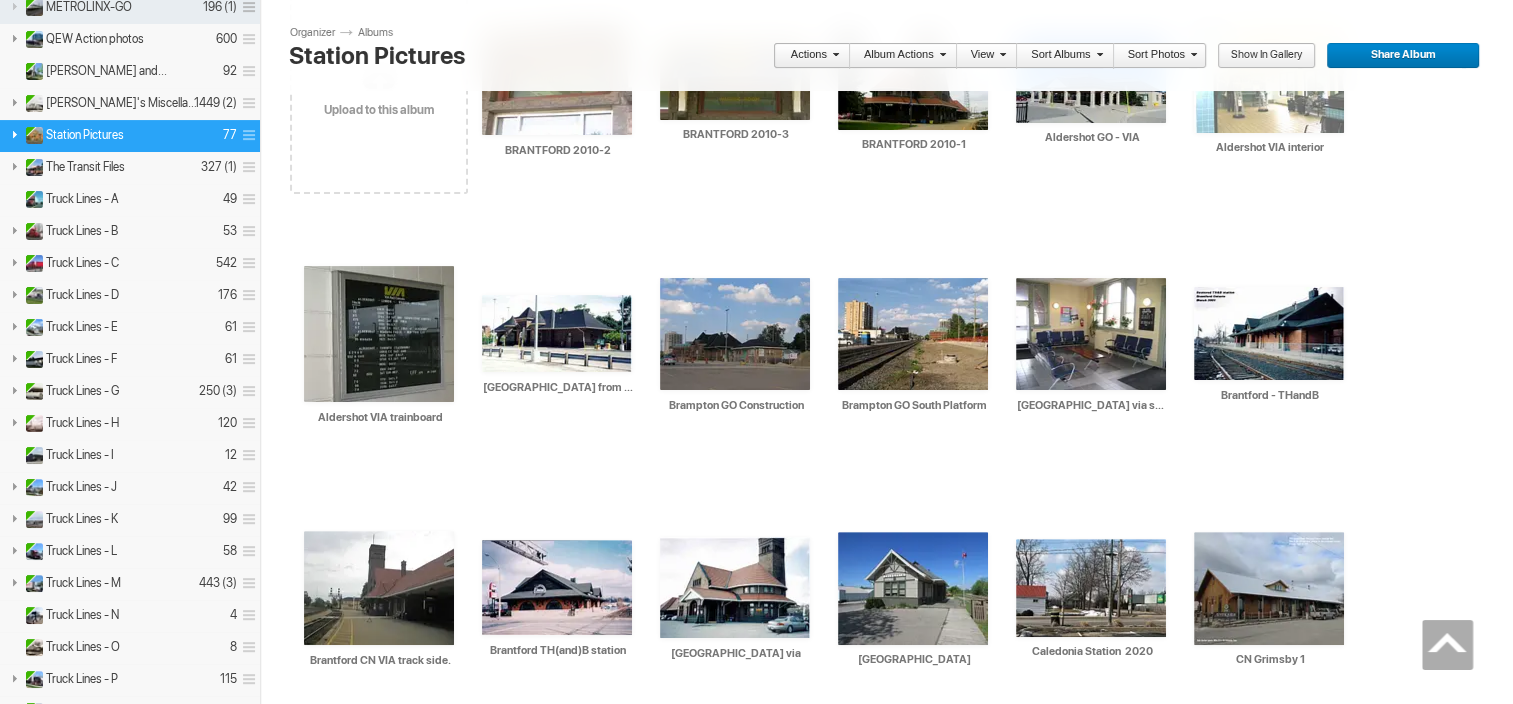 scroll, scrollTop: 420, scrollLeft: 0, axis: vertical 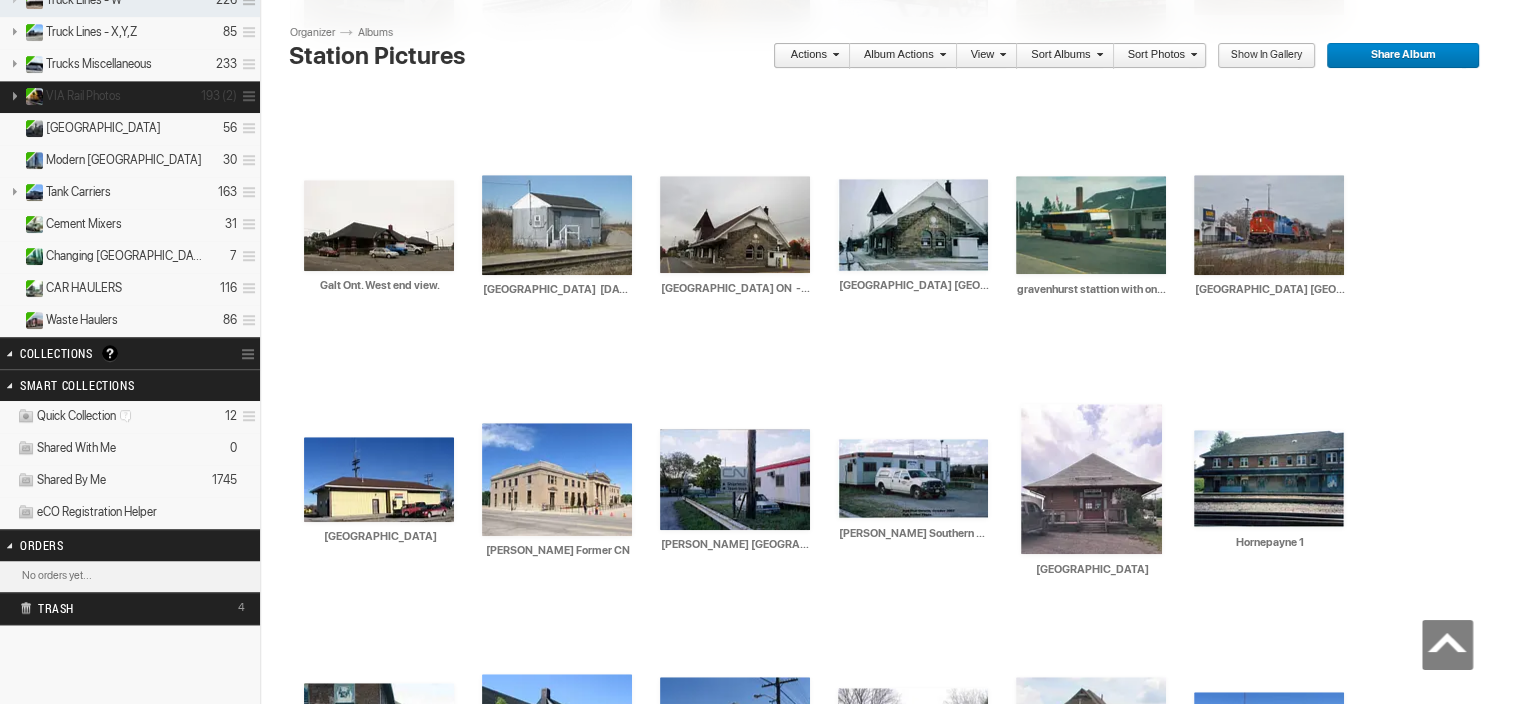 click on "VIA Rail Photos
193 (2)" at bounding box center [130, 97] 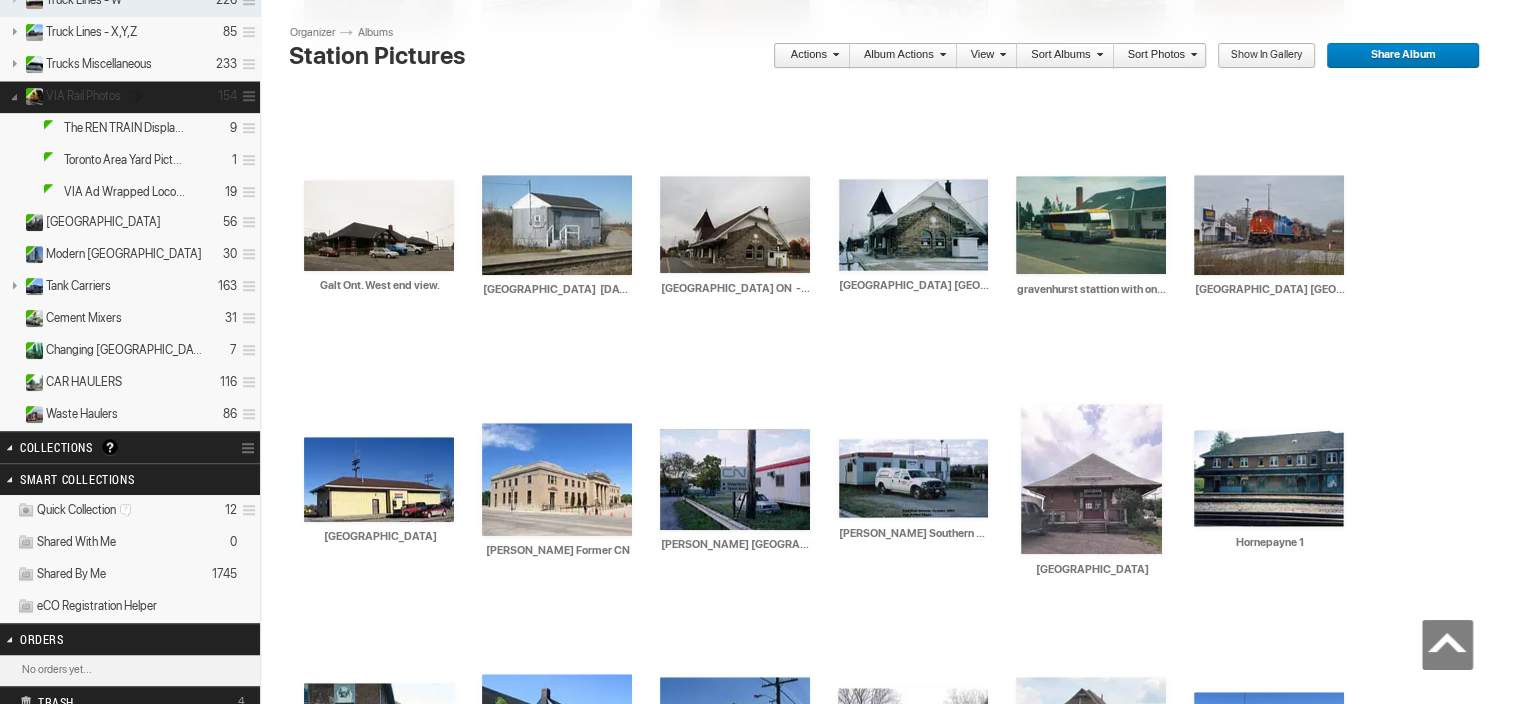 click on "VIA Rail Photos
154" at bounding box center [130, 97] 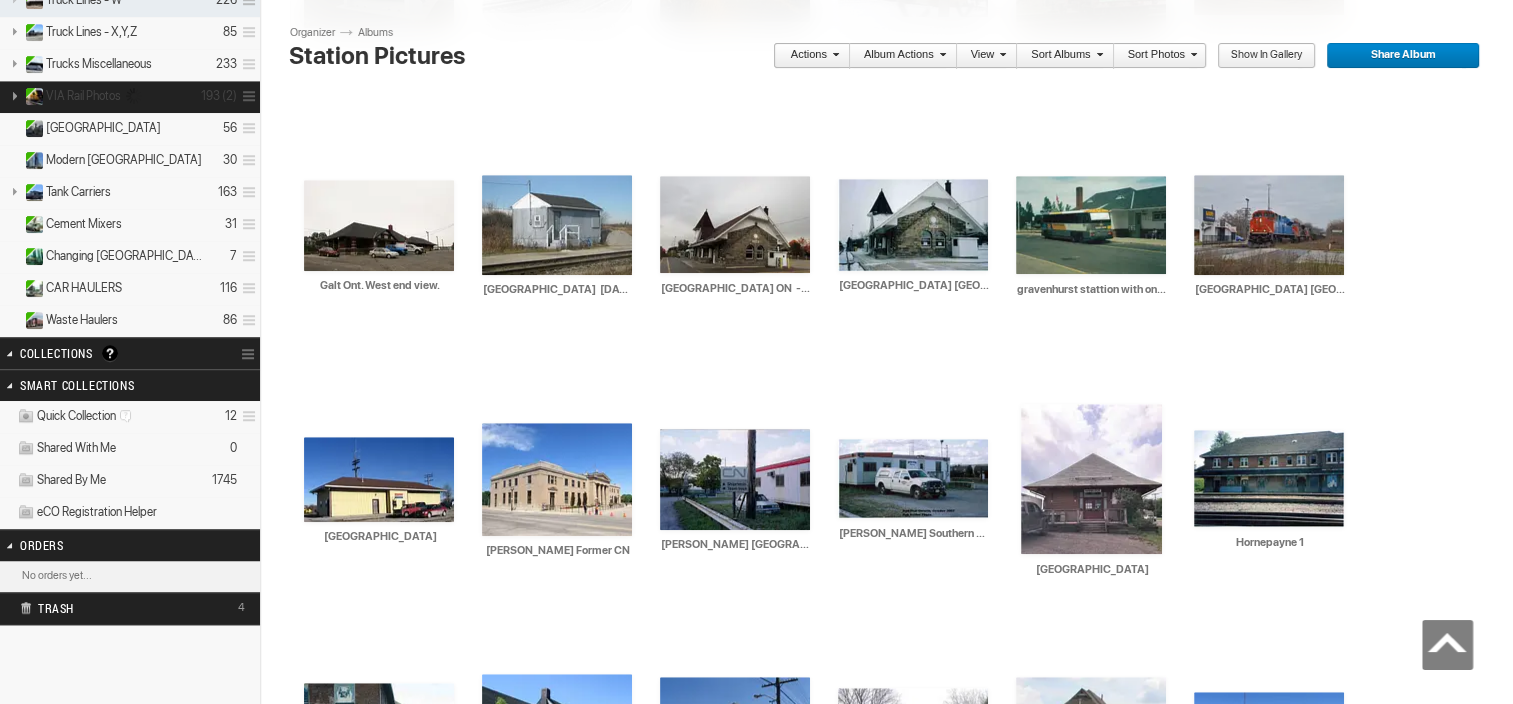 click on "VIA Rail Photos" at bounding box center (83, 96) 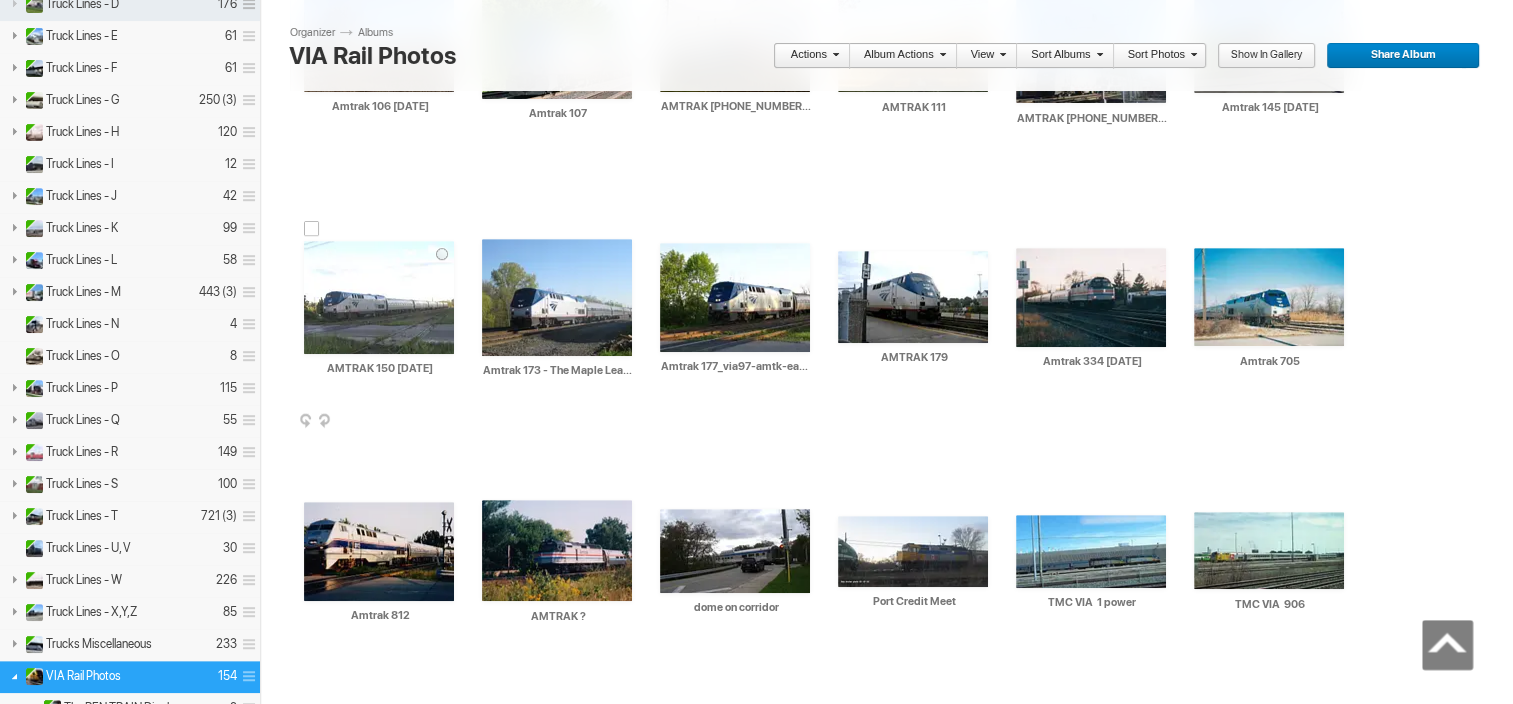 scroll, scrollTop: 0, scrollLeft: 0, axis: both 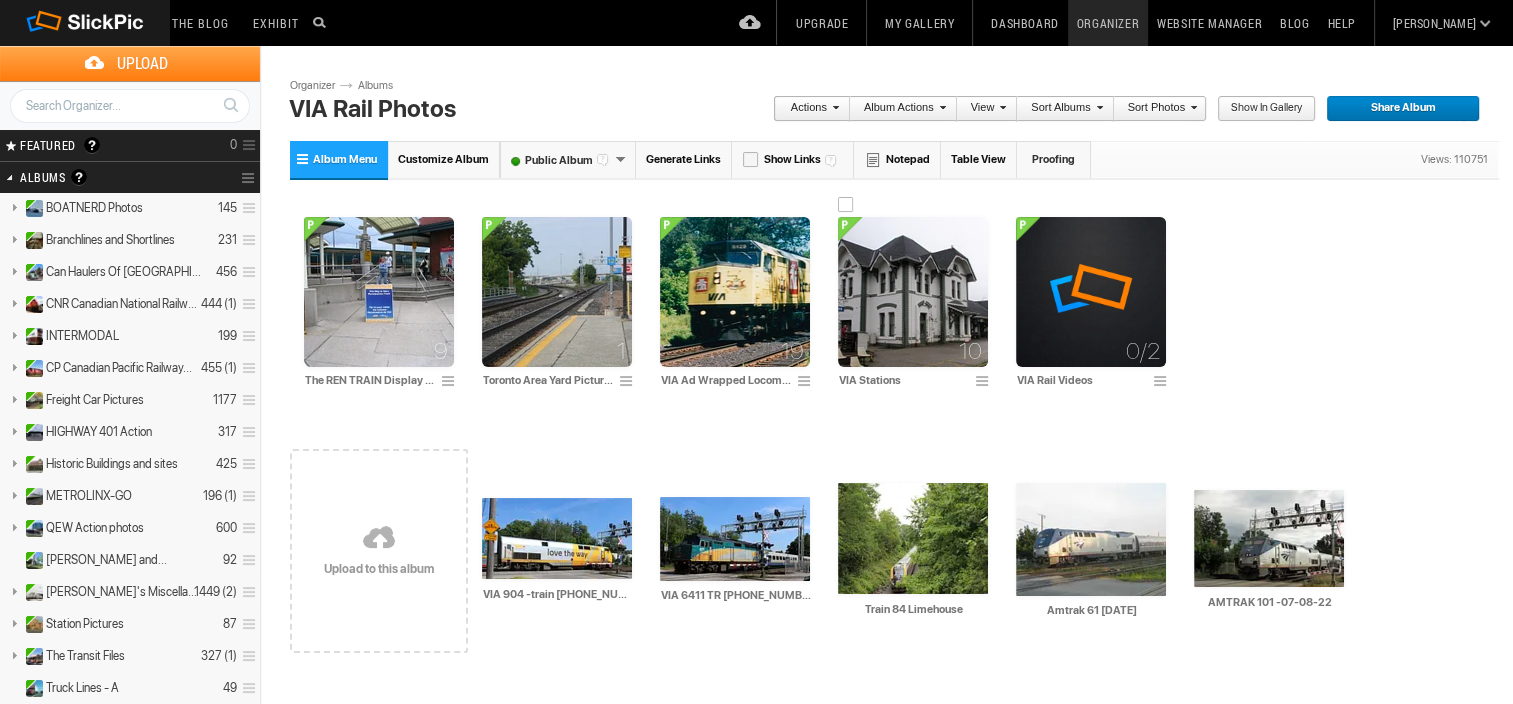click at bounding box center (913, 292) 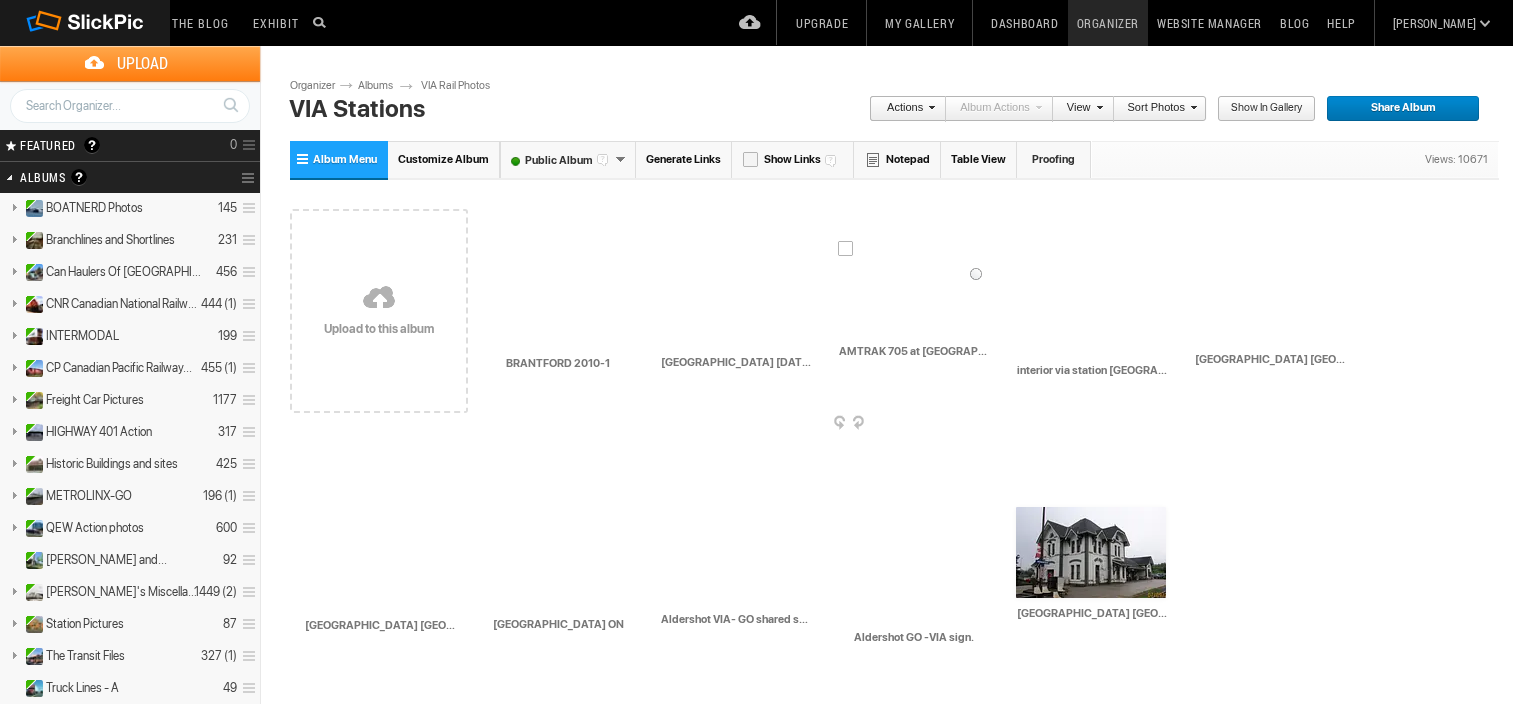scroll, scrollTop: 0, scrollLeft: 0, axis: both 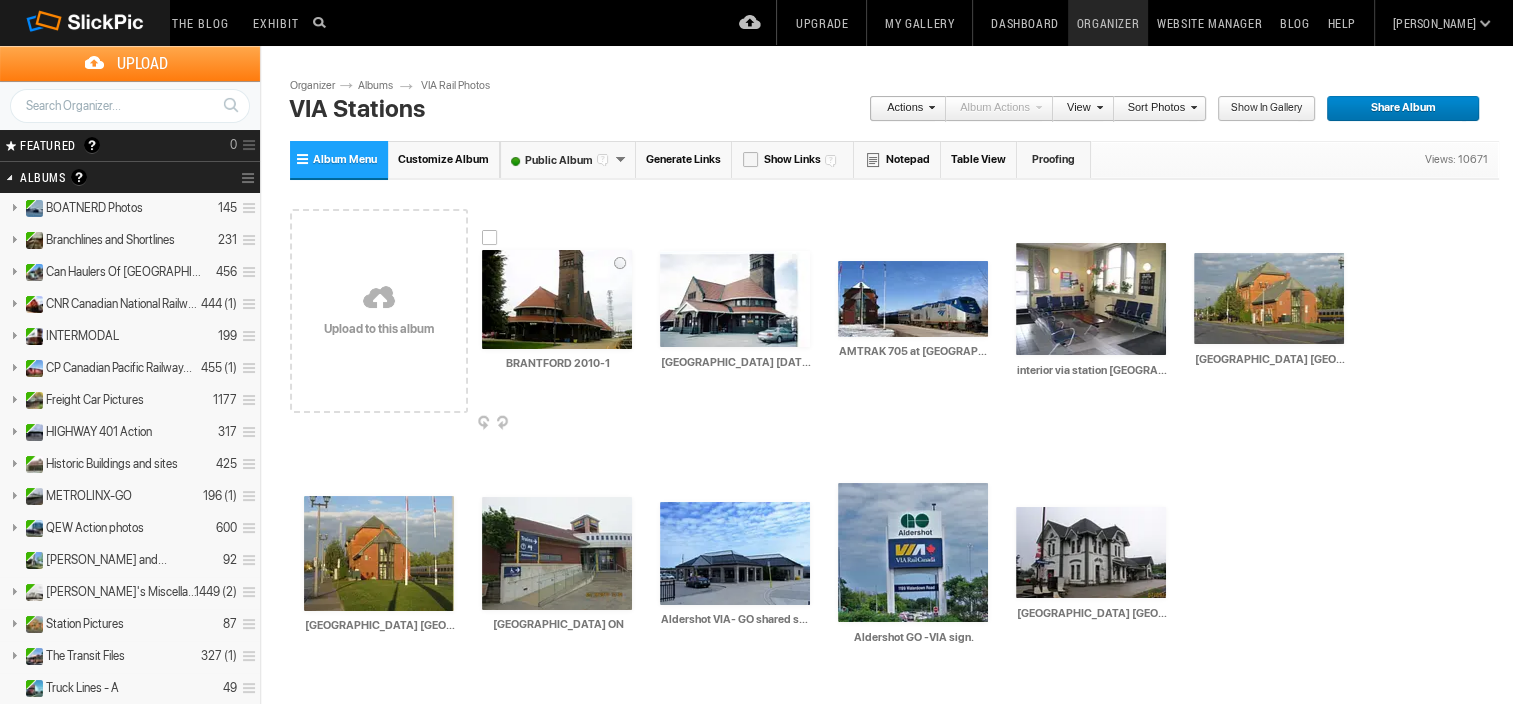 click at bounding box center (557, 299) 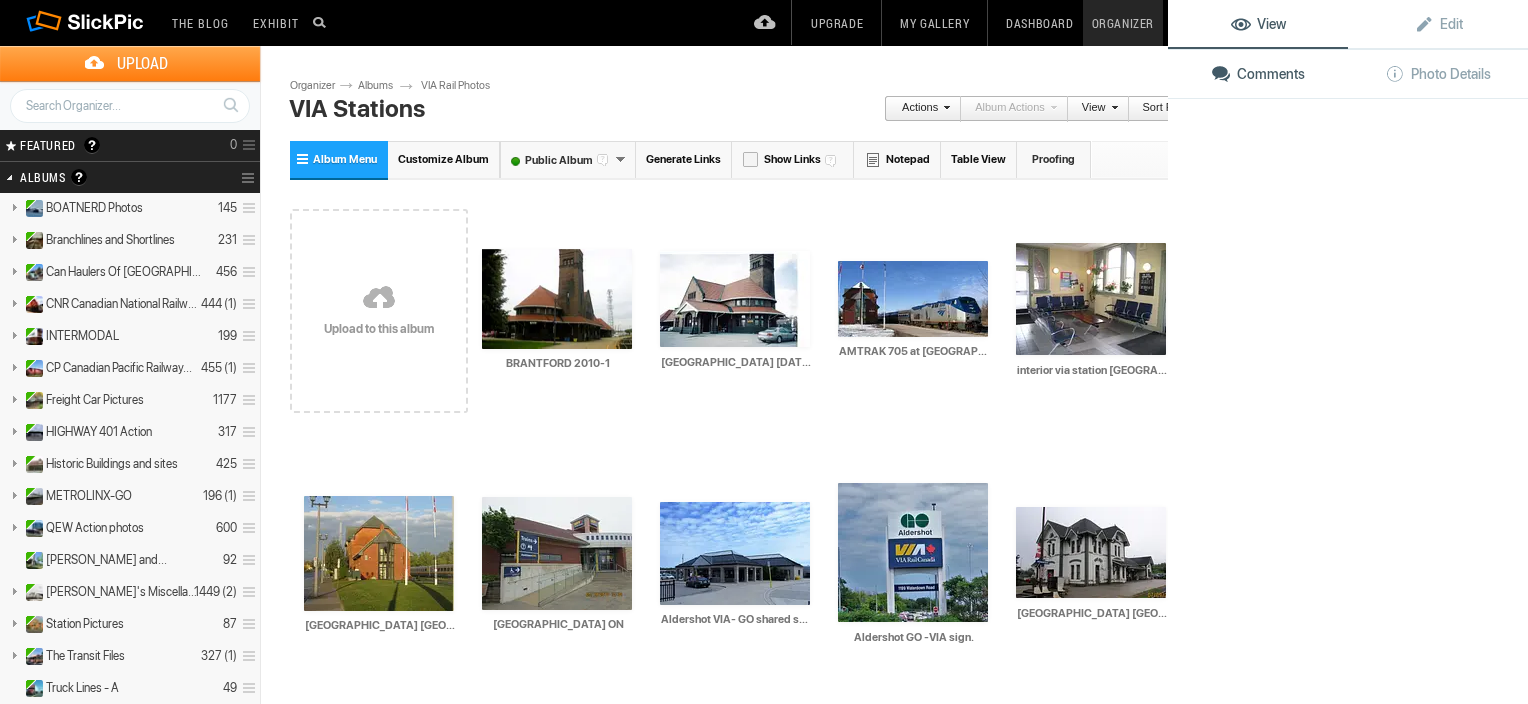 click 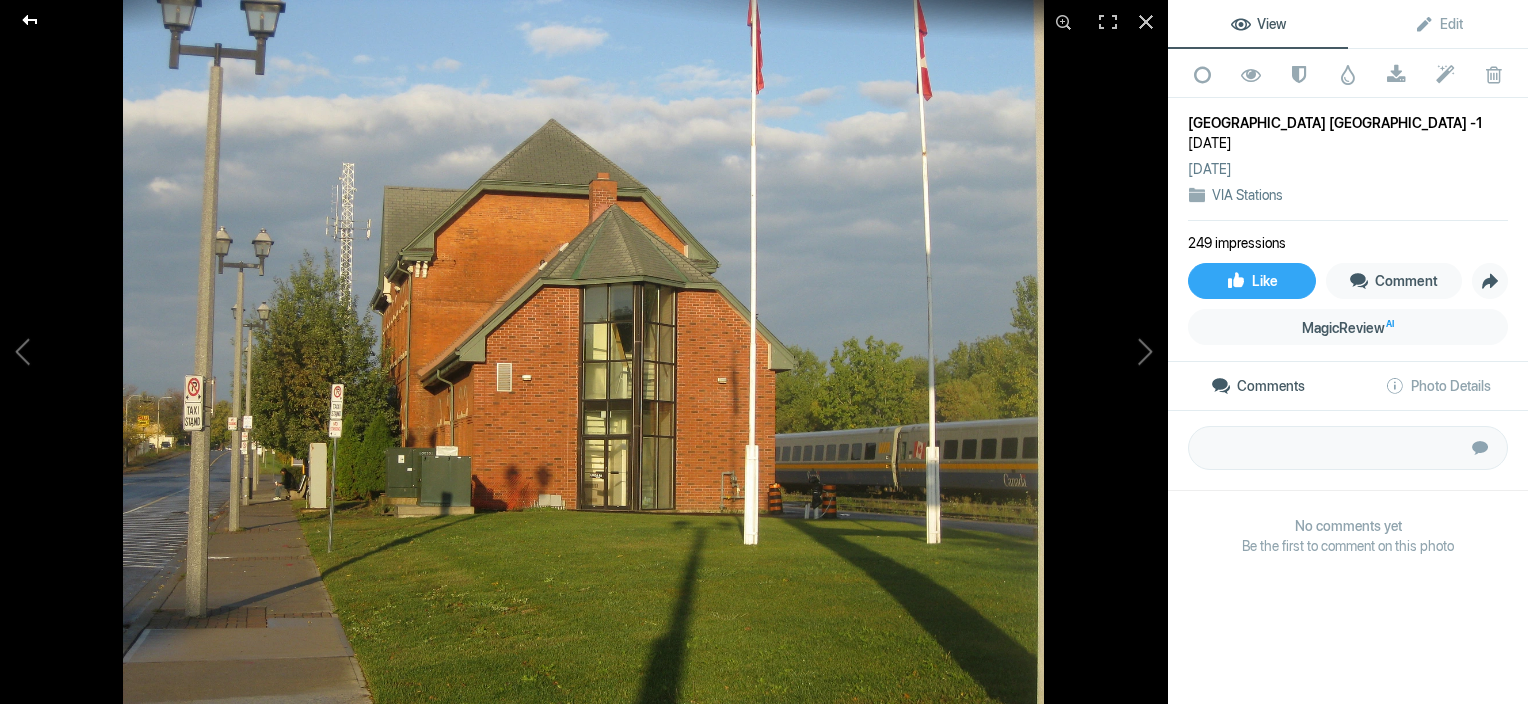 click 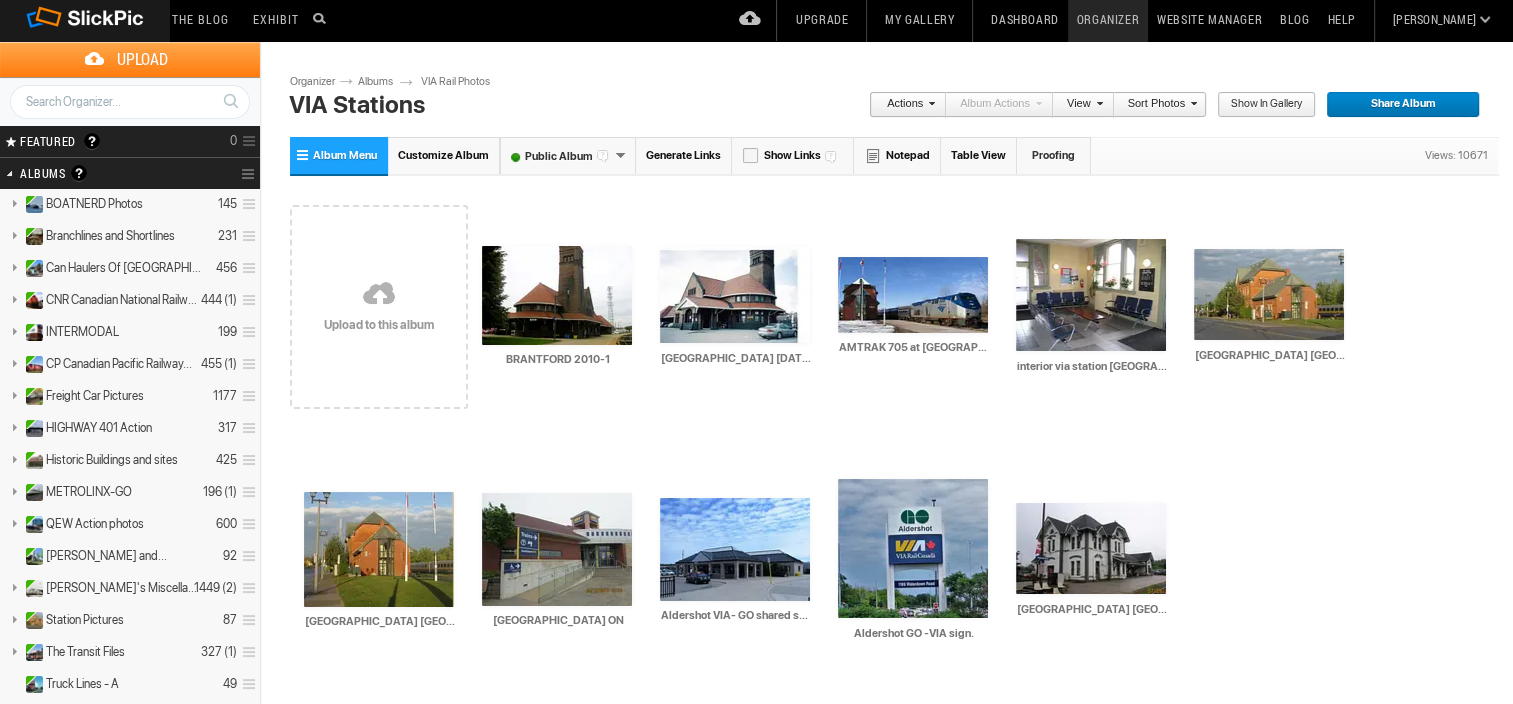 scroll, scrollTop: 0, scrollLeft: 0, axis: both 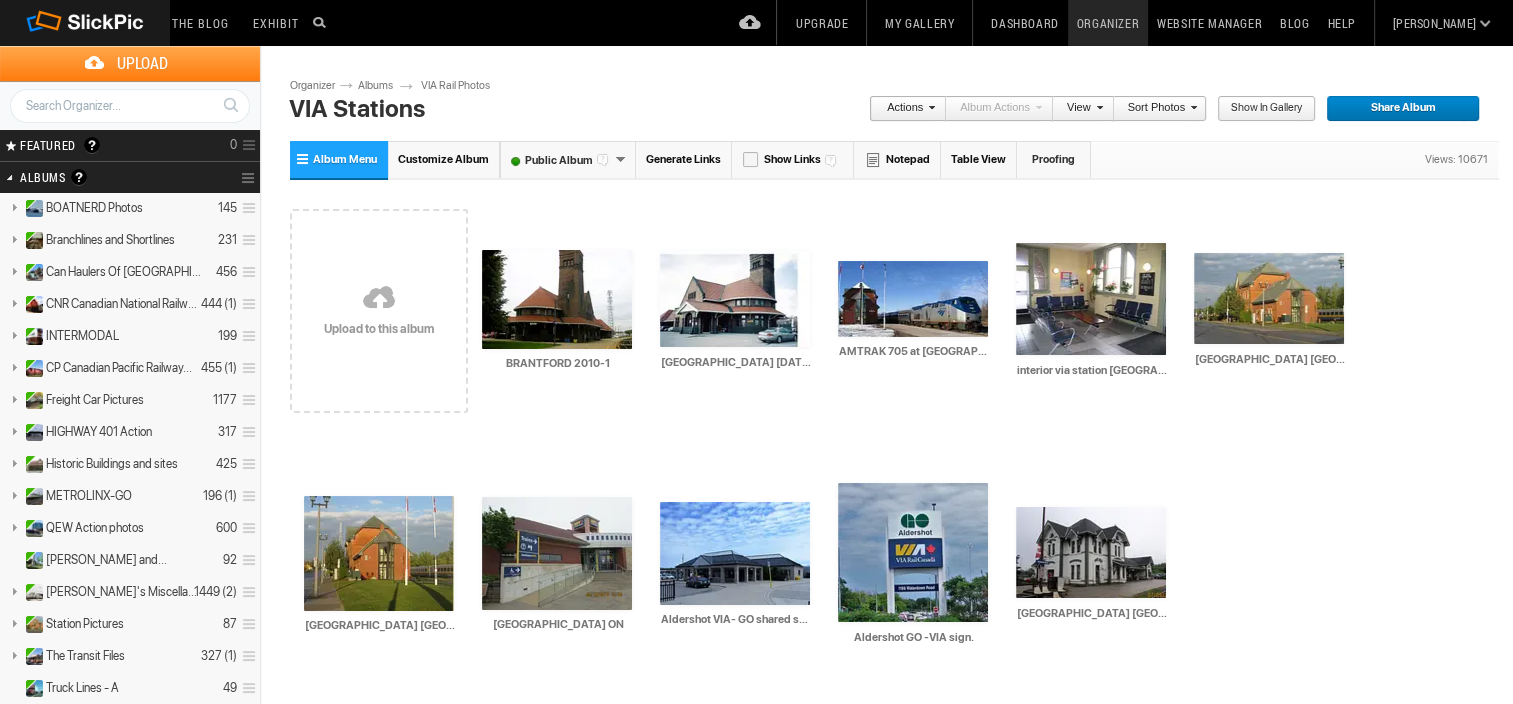 click at bounding box center [379, 299] 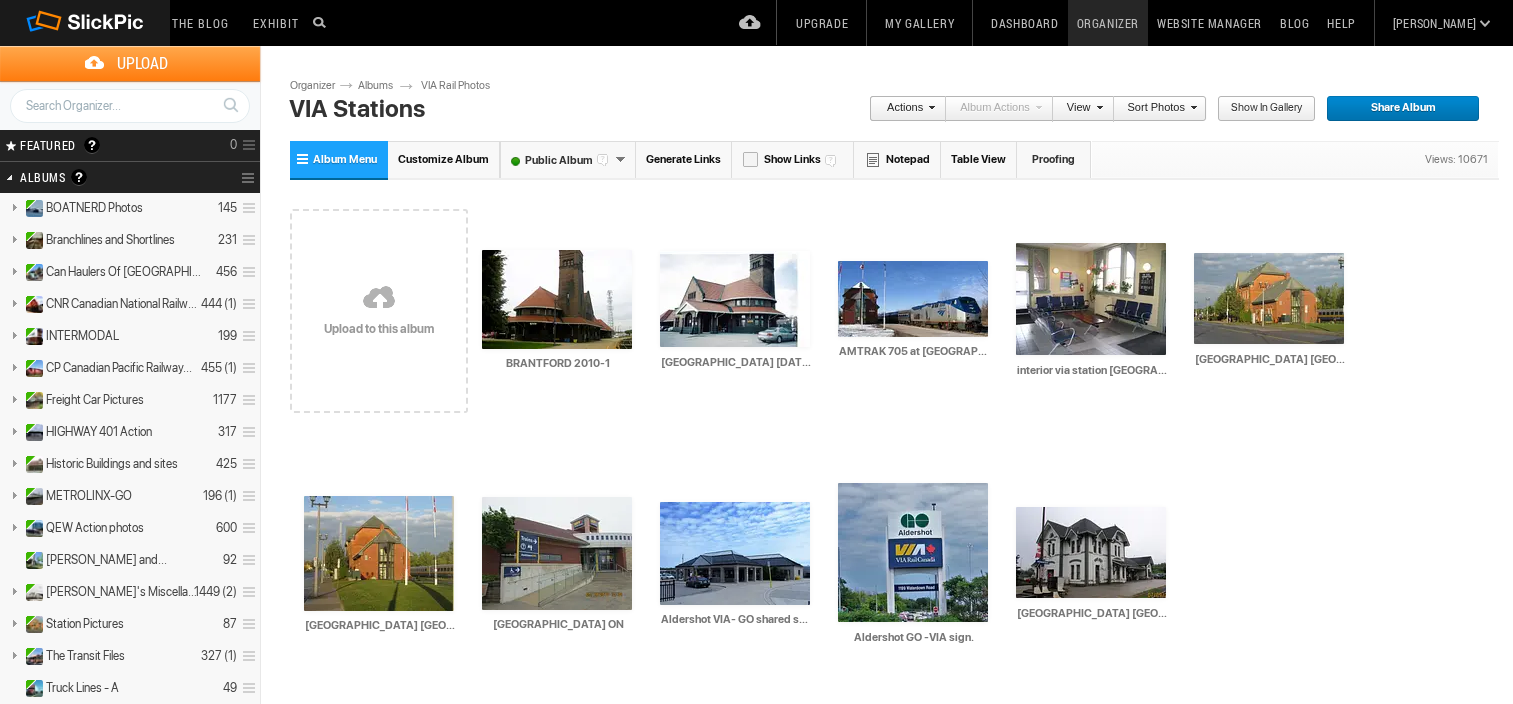 scroll, scrollTop: 0, scrollLeft: 0, axis: both 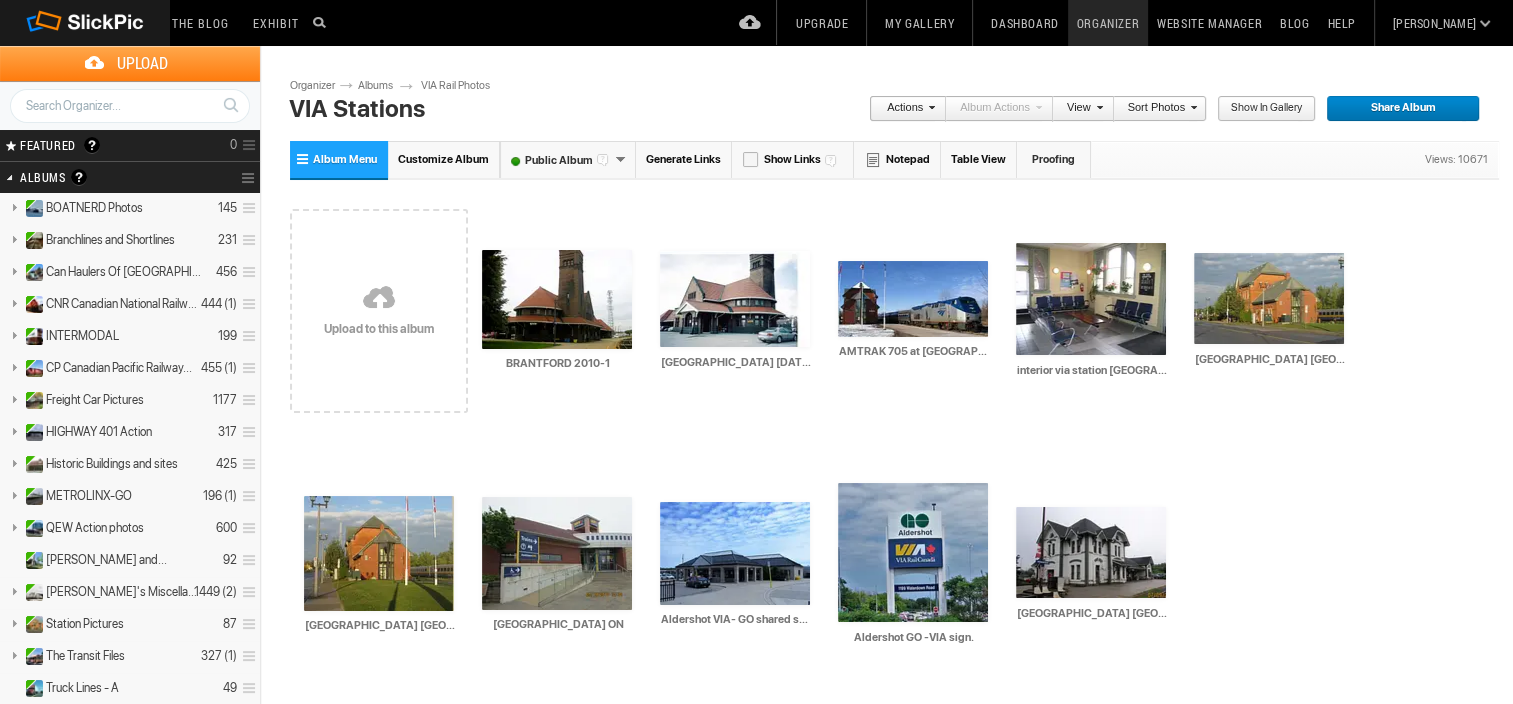 drag, startPoint x: 778, startPoint y: 358, endPoint x: 0, endPoint y: 284, distance: 781.51135 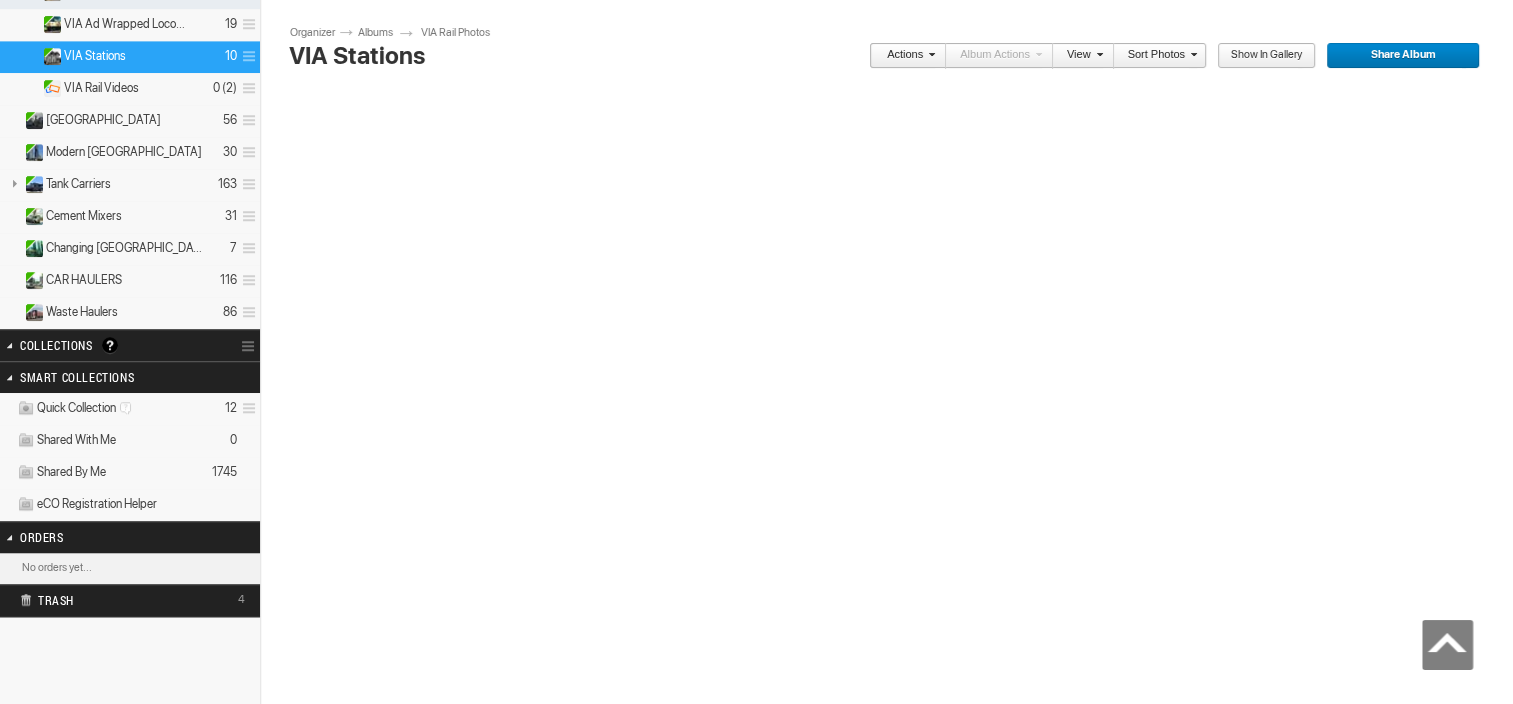 scroll, scrollTop: 0, scrollLeft: 0, axis: both 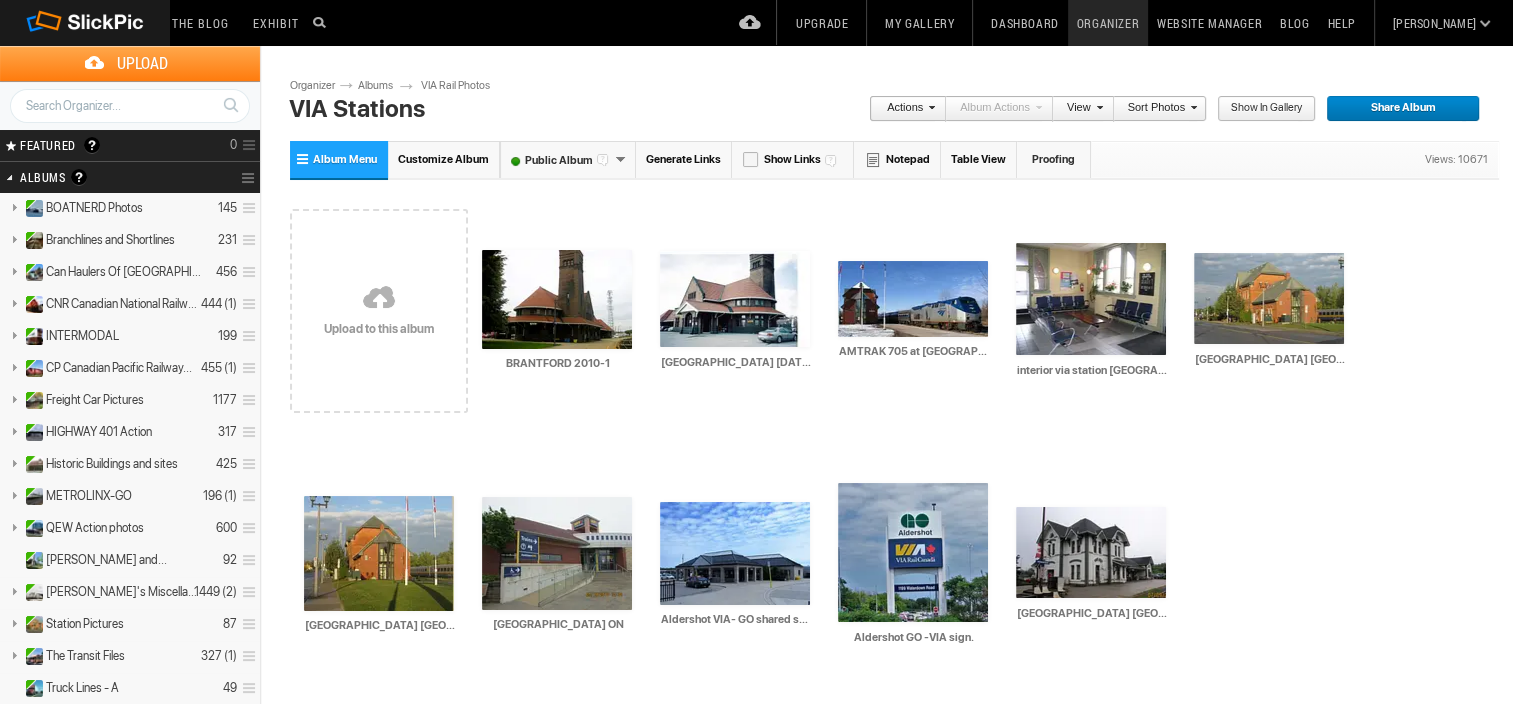 drag, startPoint x: 364, startPoint y: 313, endPoint x: 378, endPoint y: 312, distance: 14.035668 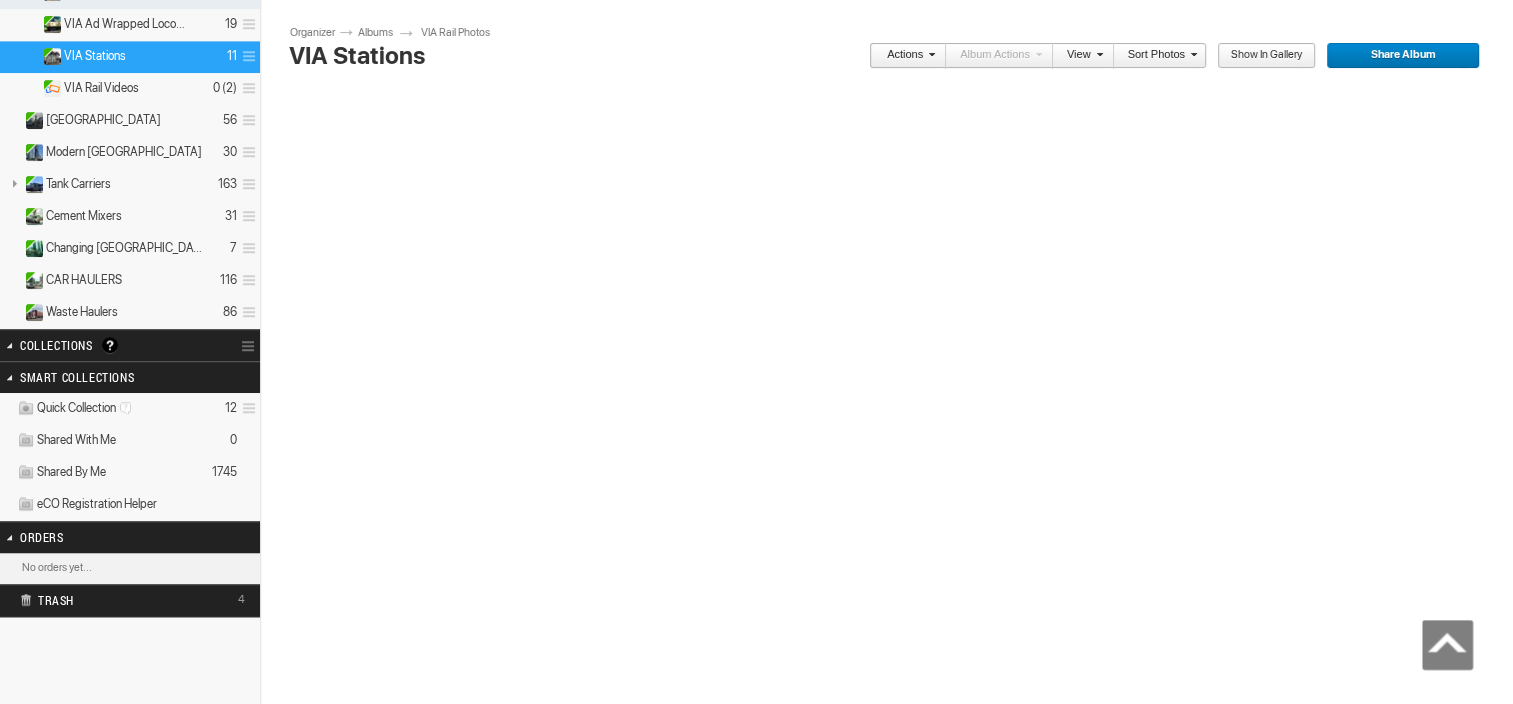 scroll, scrollTop: 0, scrollLeft: 0, axis: both 